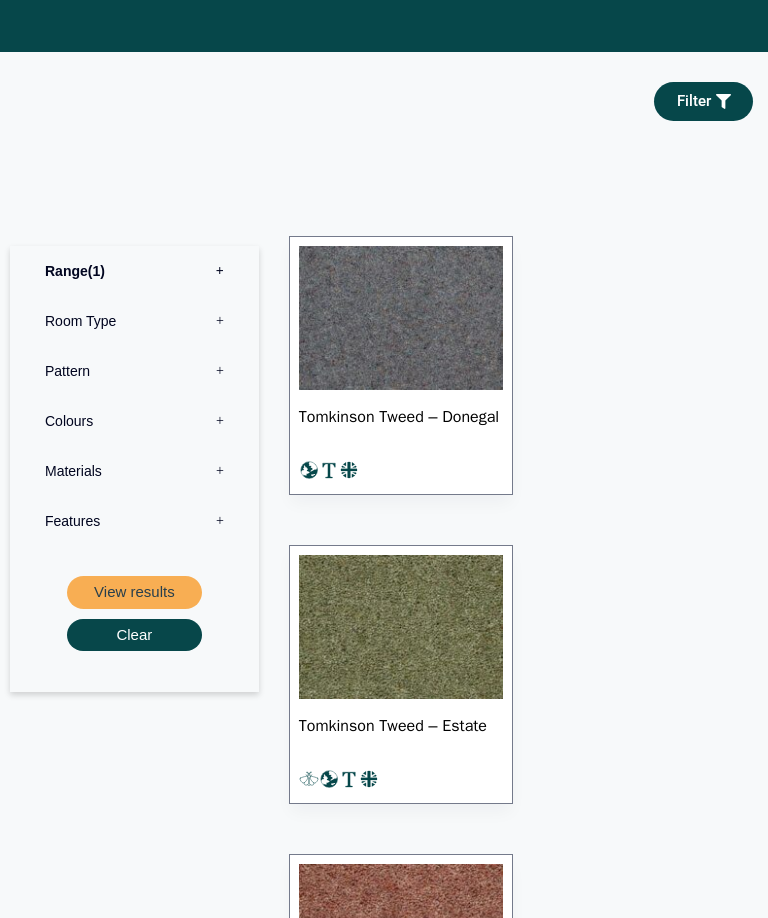 scroll, scrollTop: 1014, scrollLeft: 0, axis: vertical 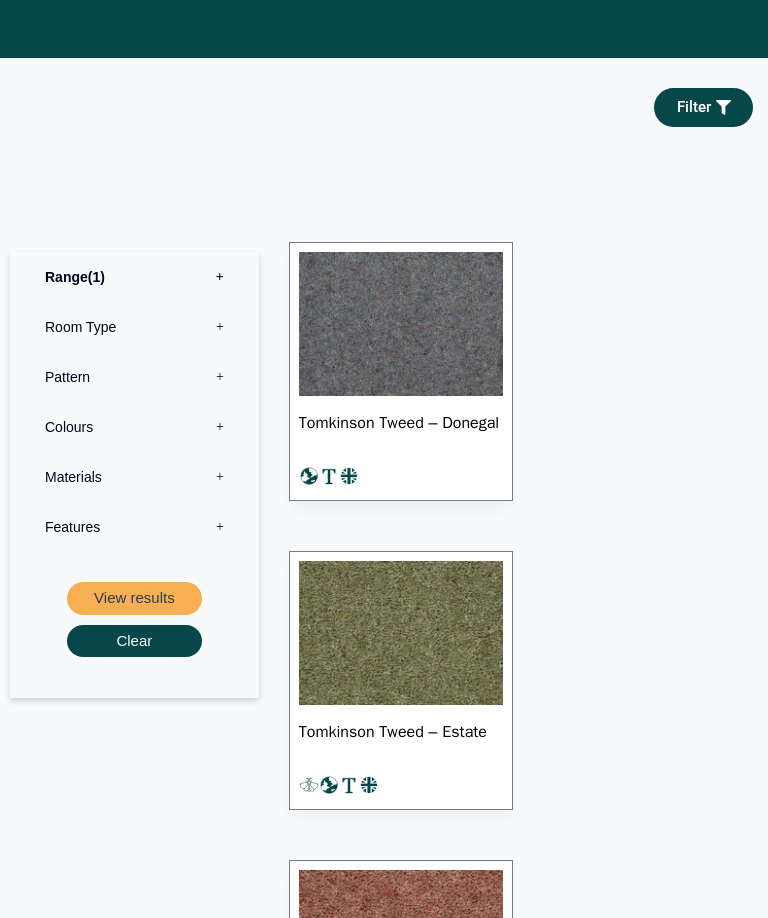 click at bounding box center [401, 324] 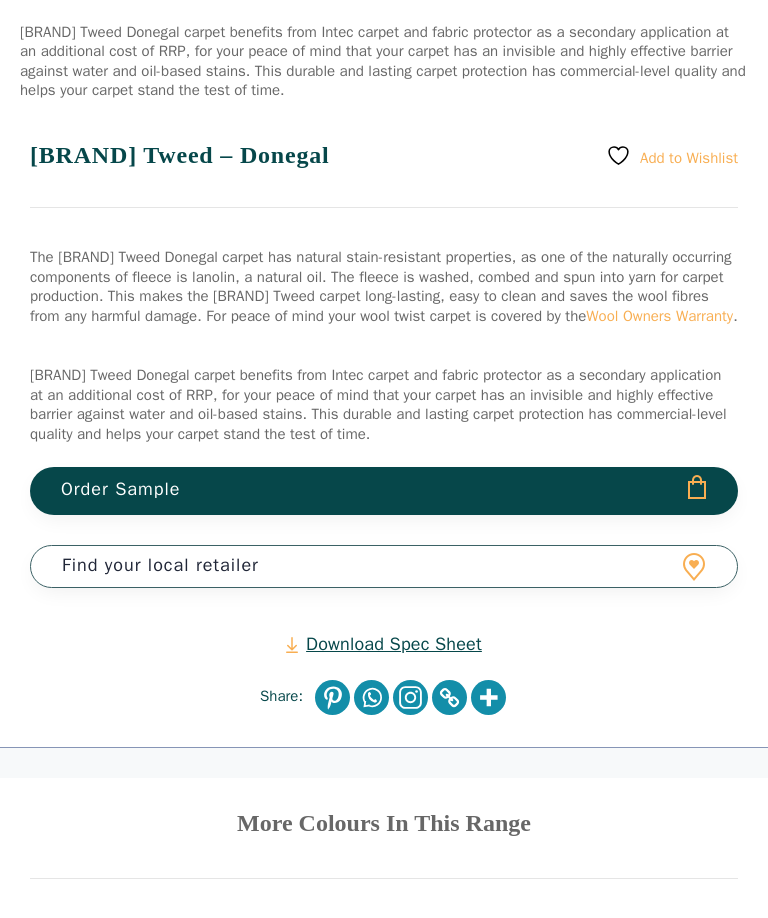 scroll, scrollTop: 1186, scrollLeft: 0, axis: vertical 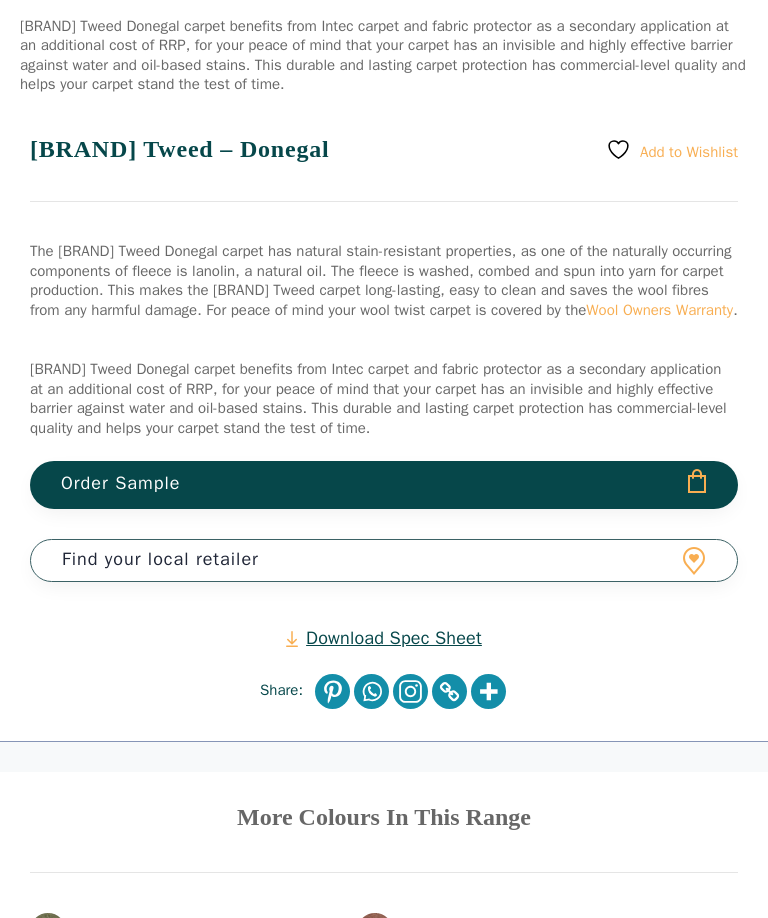 click on "Order Sample" at bounding box center [384, 485] 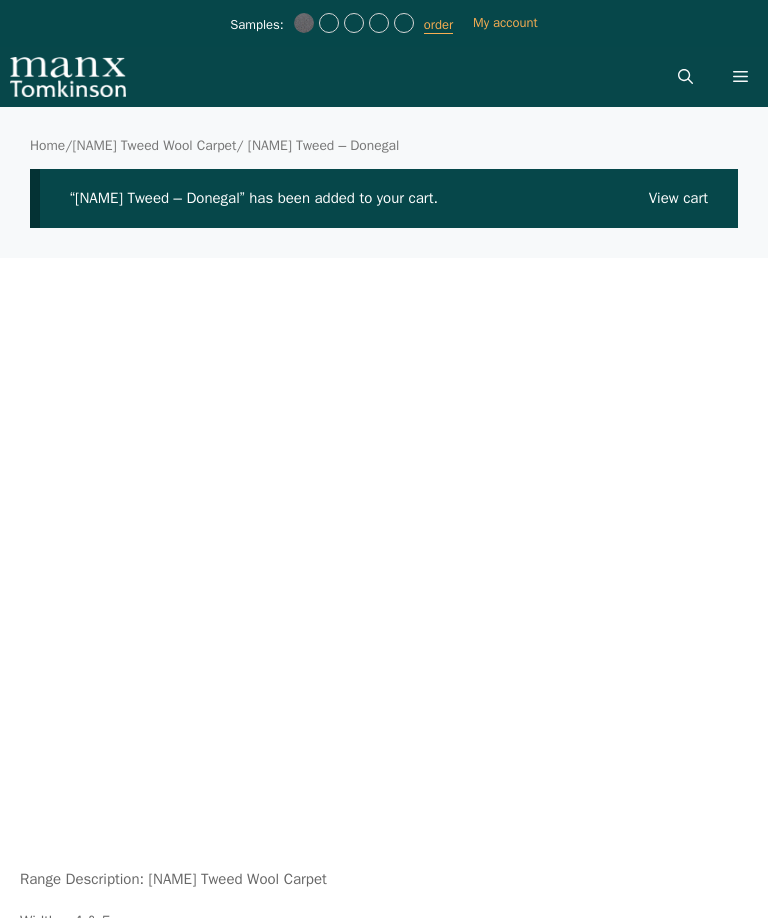 scroll, scrollTop: 0, scrollLeft: 0, axis: both 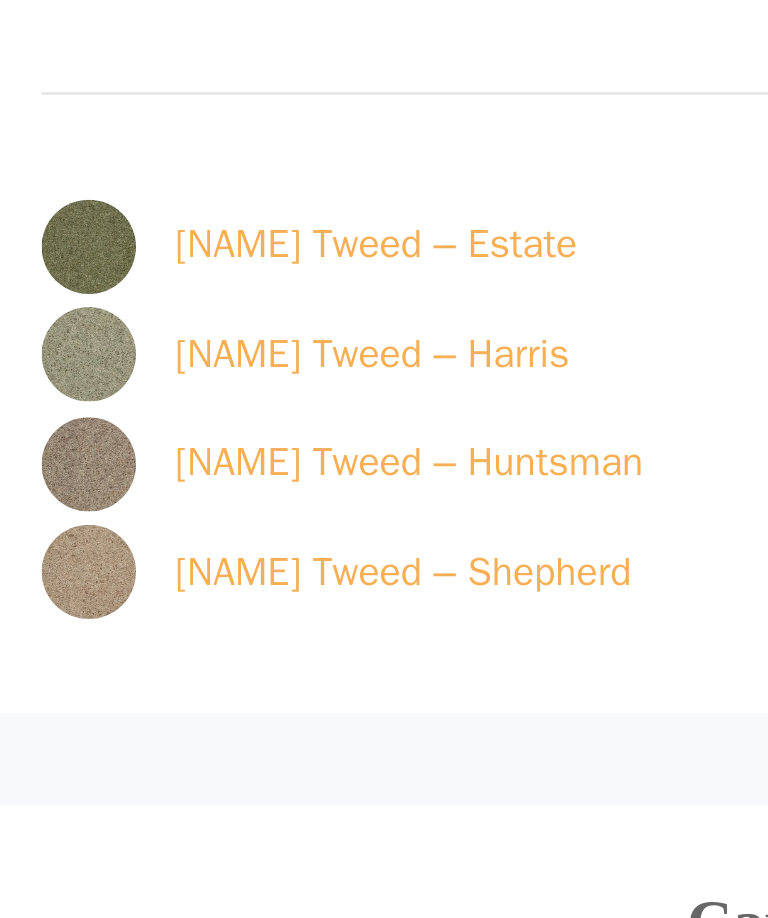 click at bounding box center [48, 437] 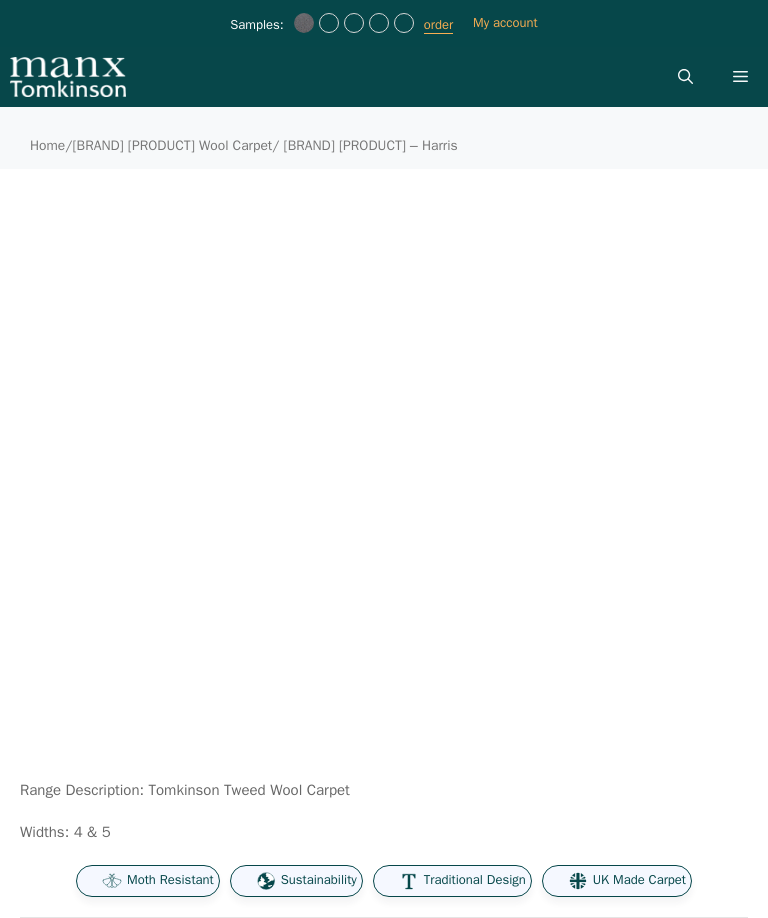 scroll, scrollTop: 0, scrollLeft: 0, axis: both 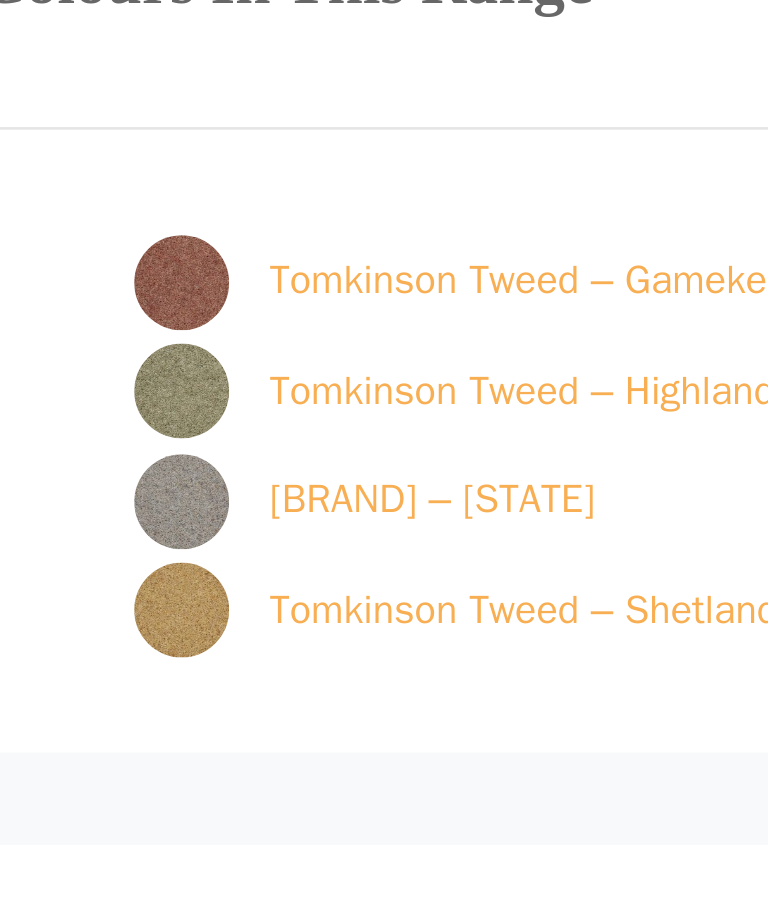 click at bounding box center (375, 474) 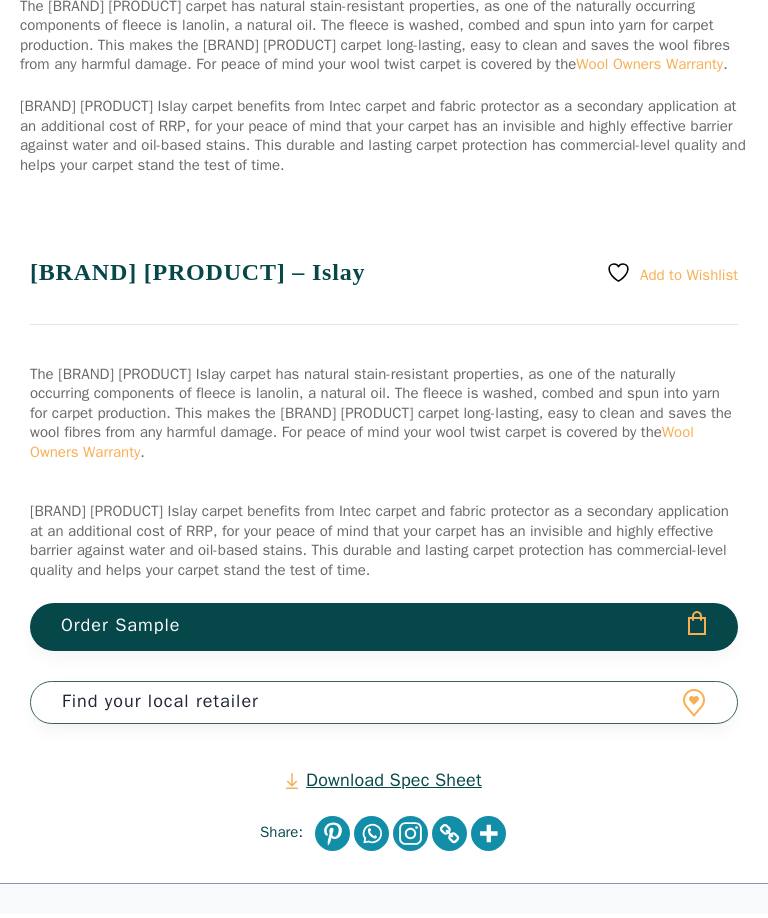 scroll, scrollTop: 1129, scrollLeft: 0, axis: vertical 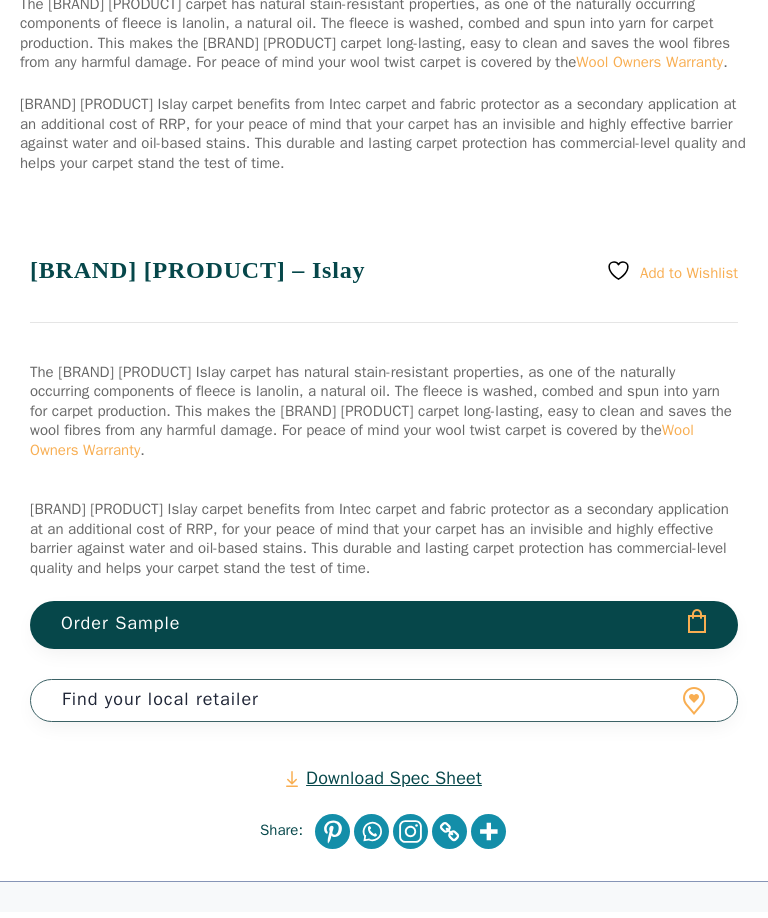 click on "Order Sample" at bounding box center (384, 625) 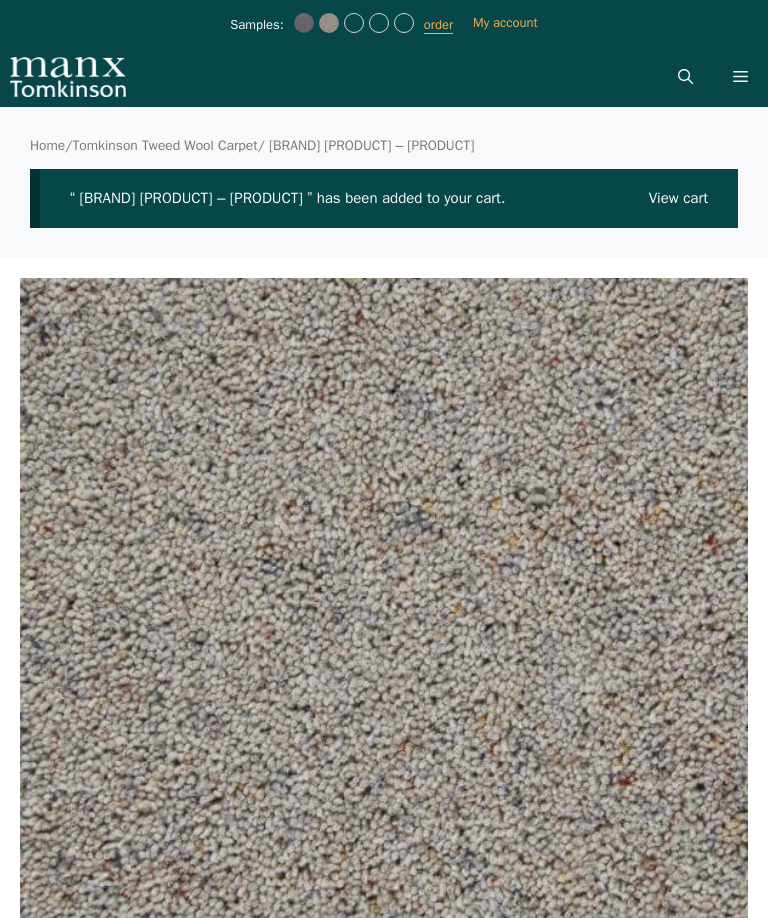 scroll, scrollTop: 0, scrollLeft: 0, axis: both 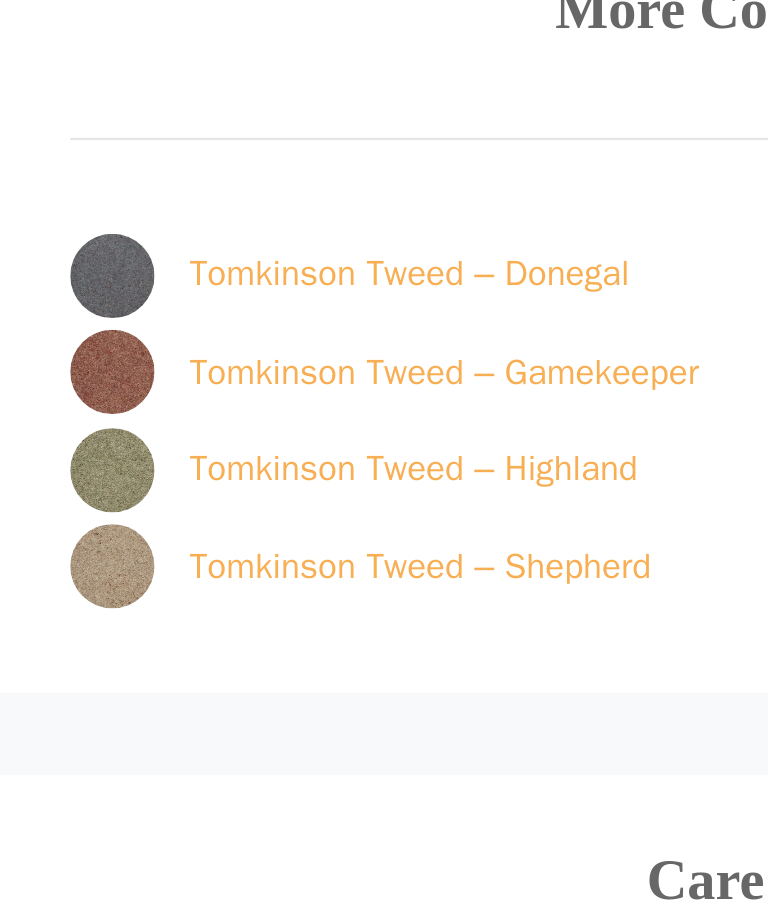 click at bounding box center (48, 594) 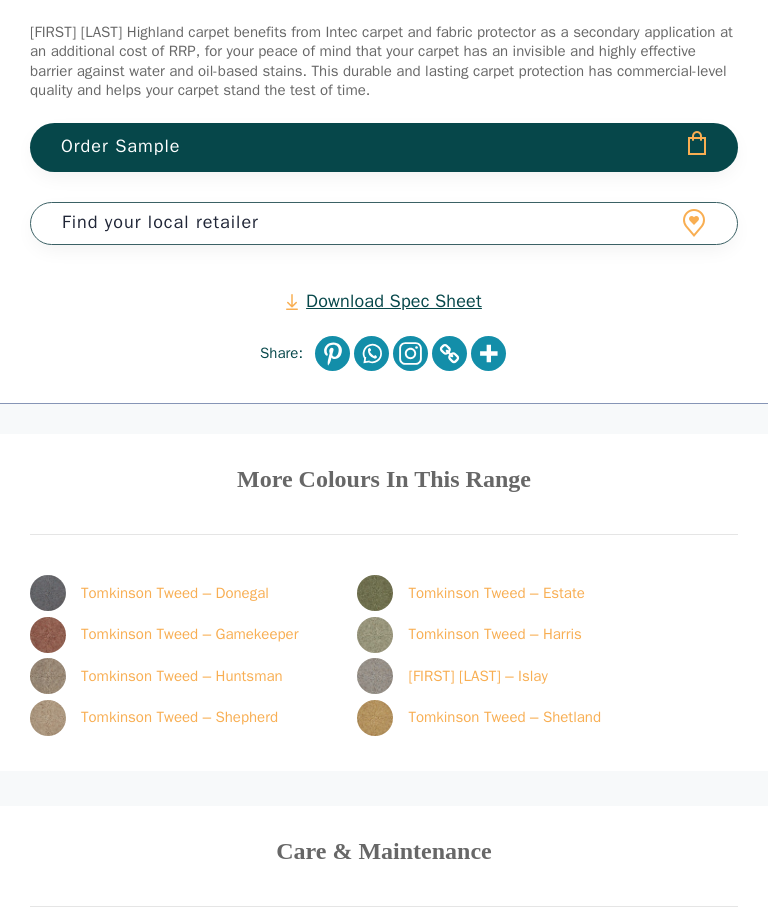 scroll, scrollTop: 1625, scrollLeft: 0, axis: vertical 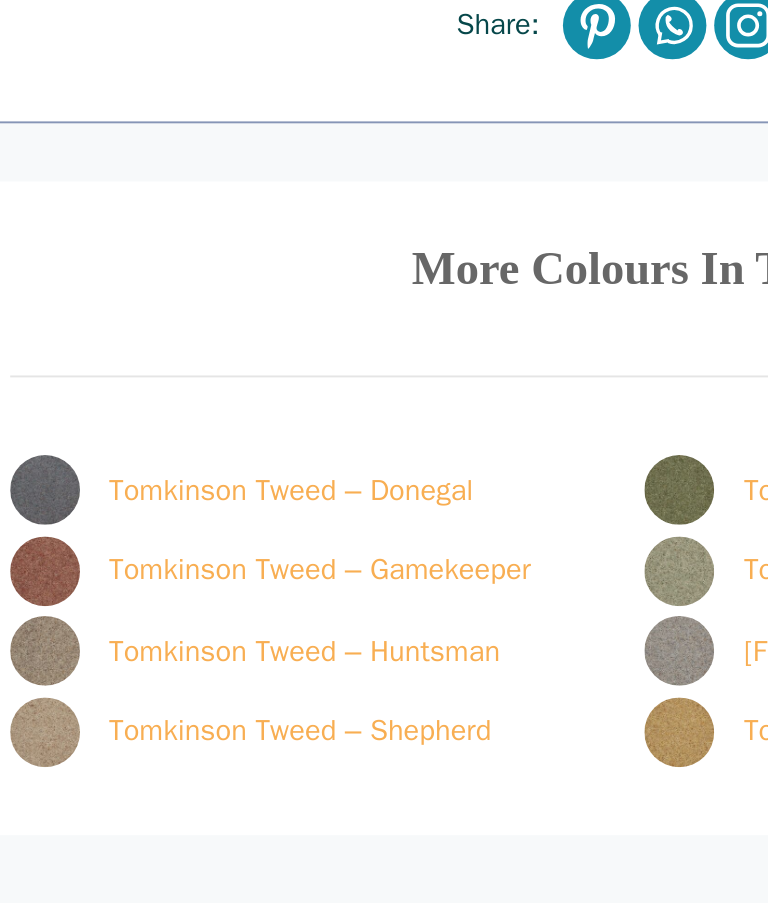 click at bounding box center (48, 638) 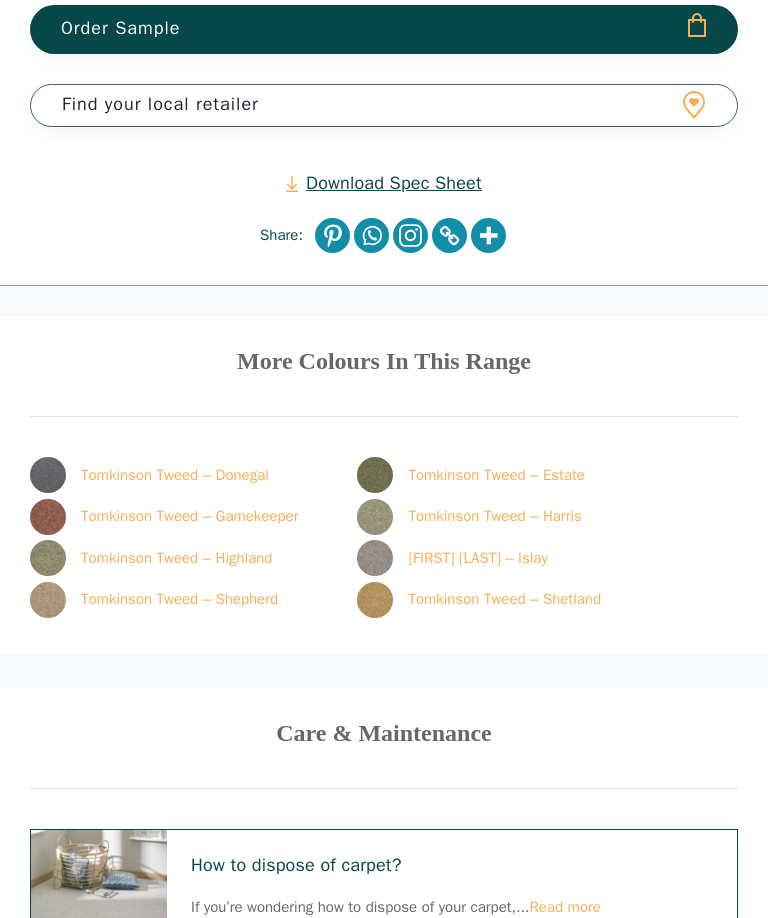 scroll, scrollTop: 1698, scrollLeft: 0, axis: vertical 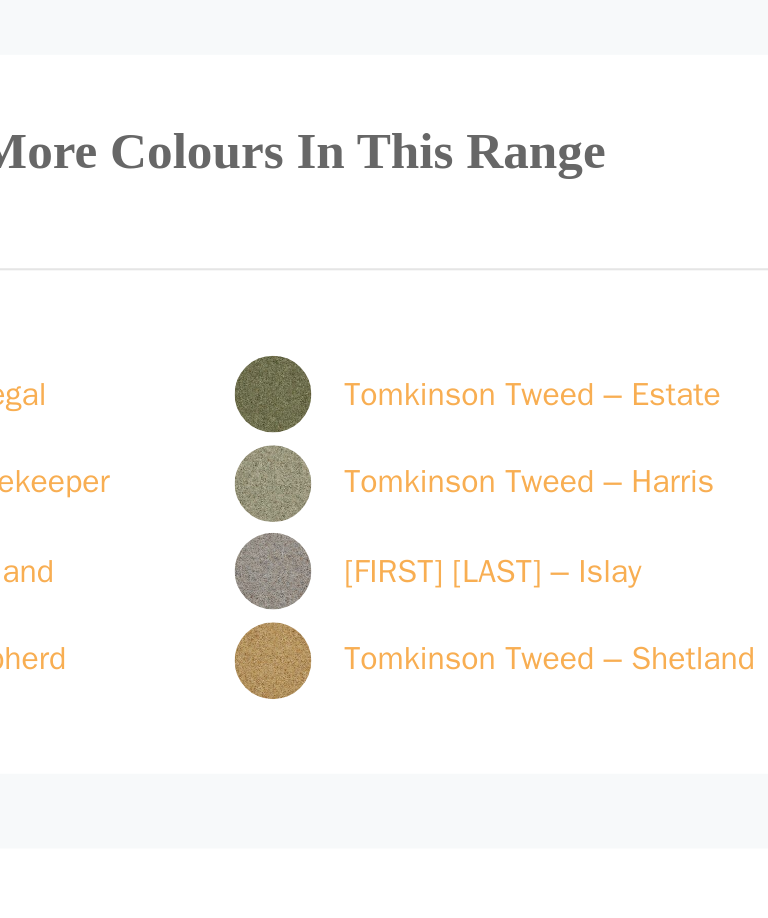 click at bounding box center [375, 482] 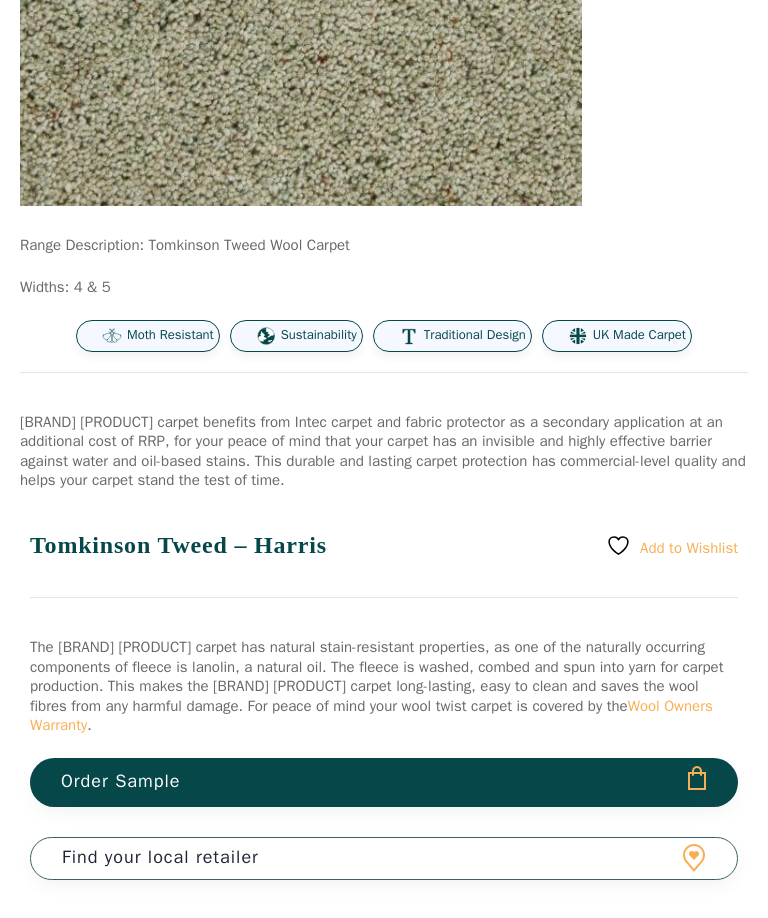 scroll, scrollTop: 551, scrollLeft: 0, axis: vertical 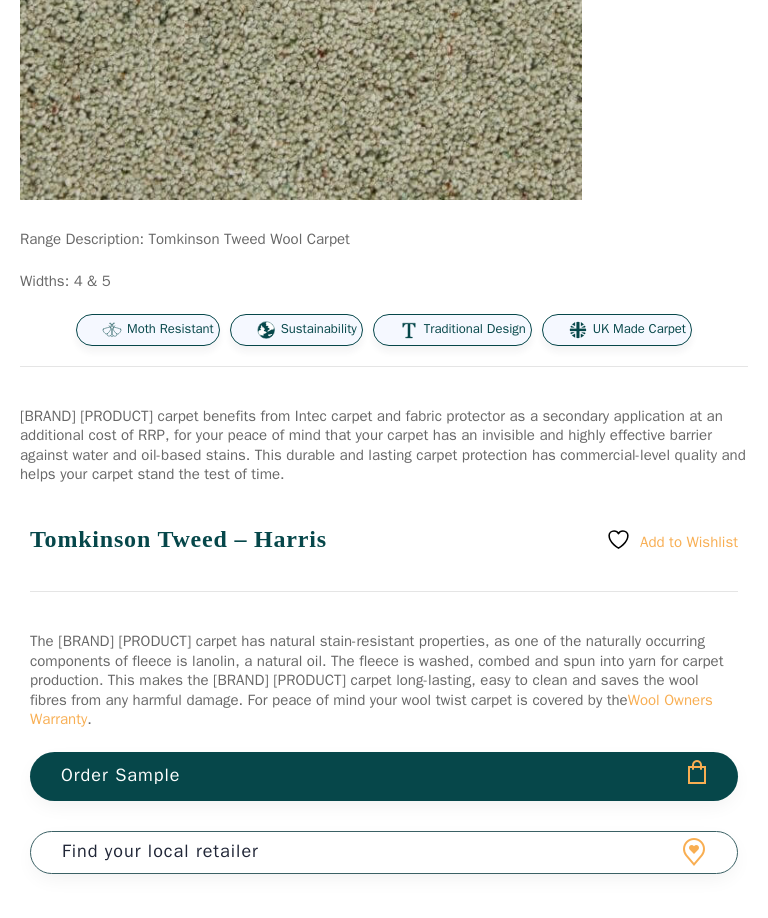 click on "Order Sample" at bounding box center (384, 776) 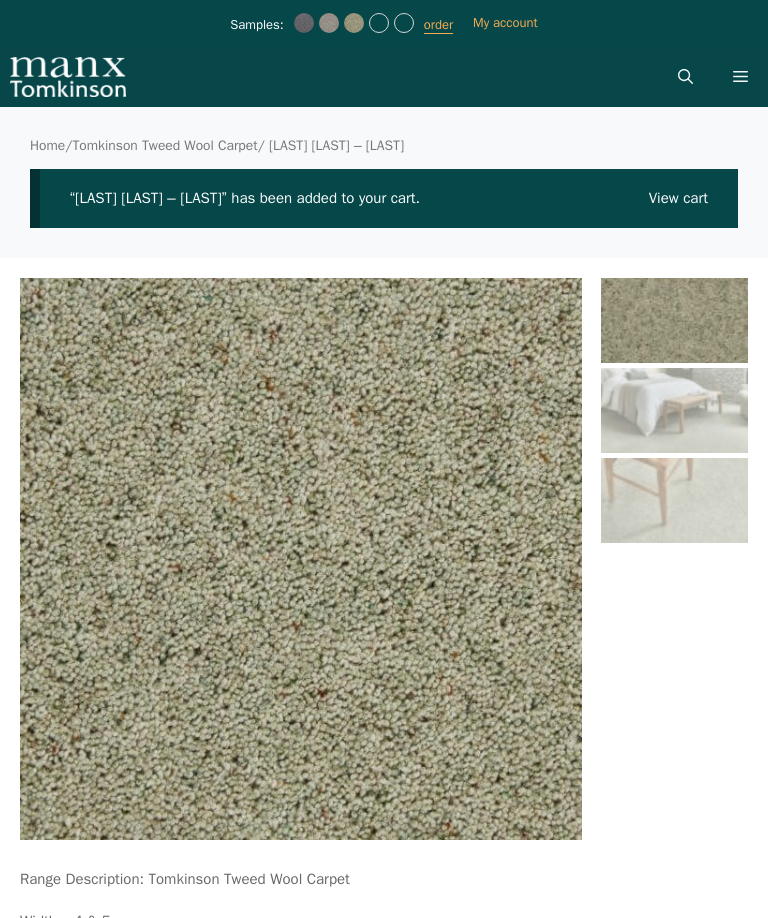 scroll, scrollTop: 0, scrollLeft: 0, axis: both 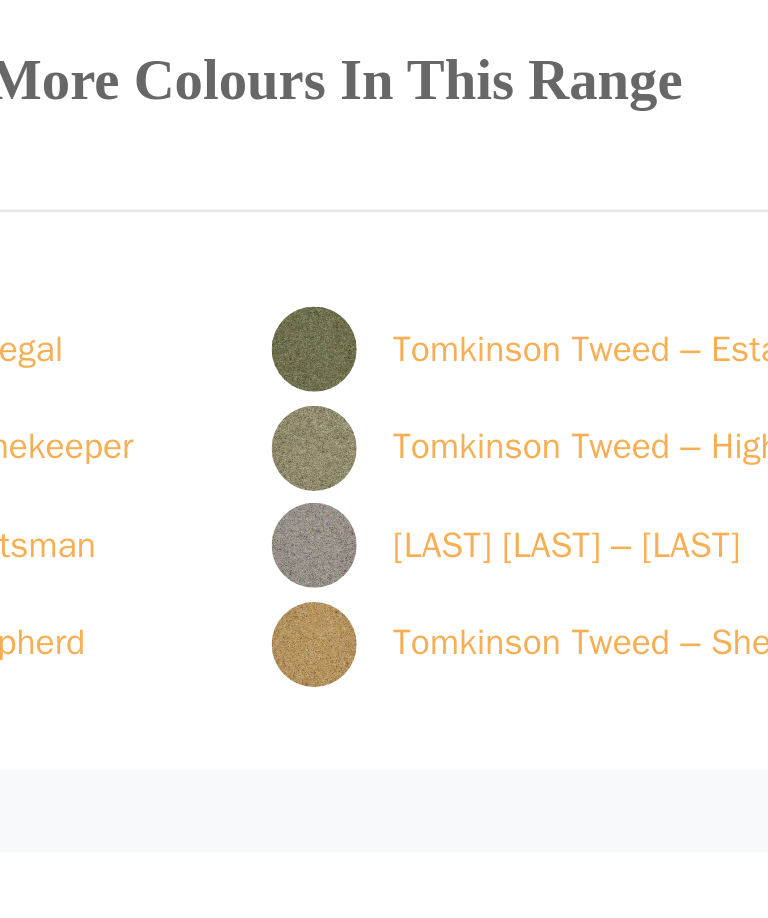 click at bounding box center [375, 452] 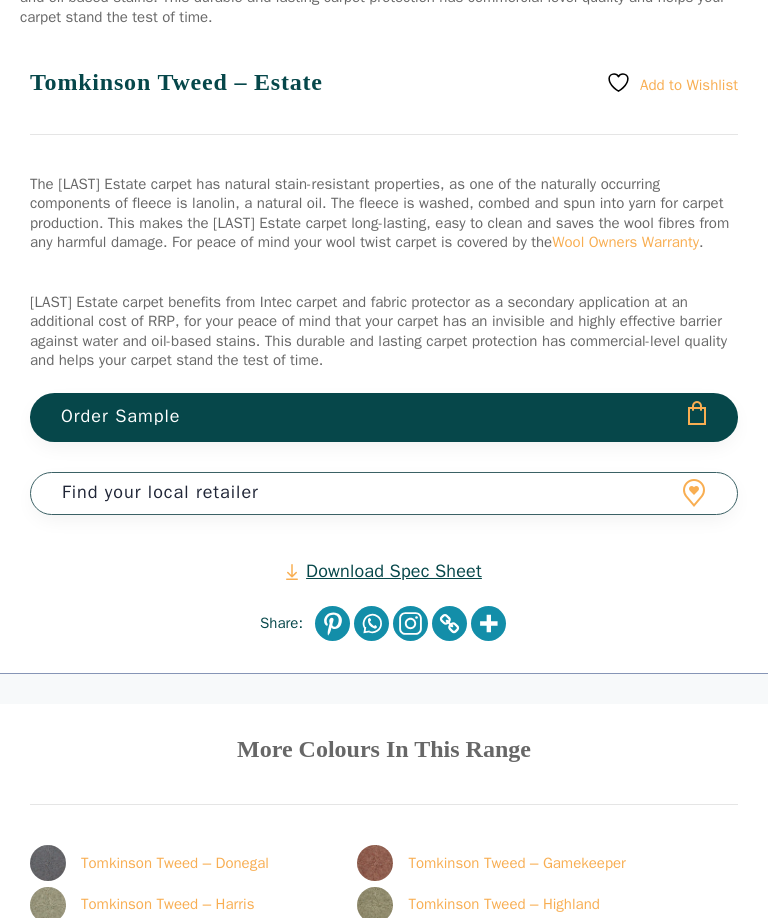 scroll, scrollTop: 1162, scrollLeft: 0, axis: vertical 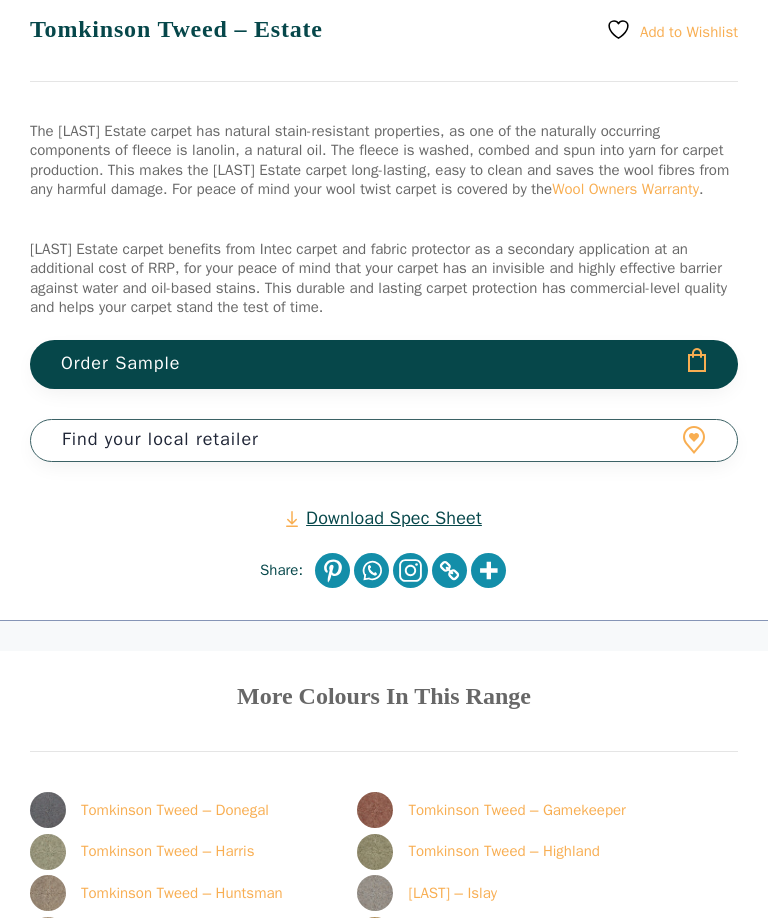 click on "Order Sample" at bounding box center [384, 364] 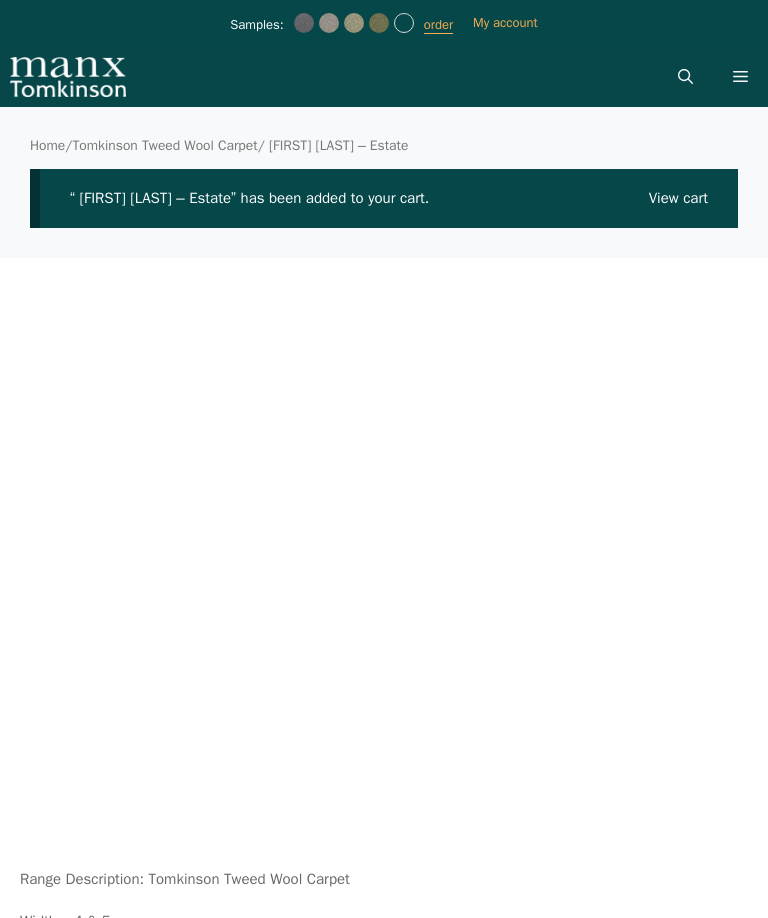 scroll, scrollTop: 0, scrollLeft: 0, axis: both 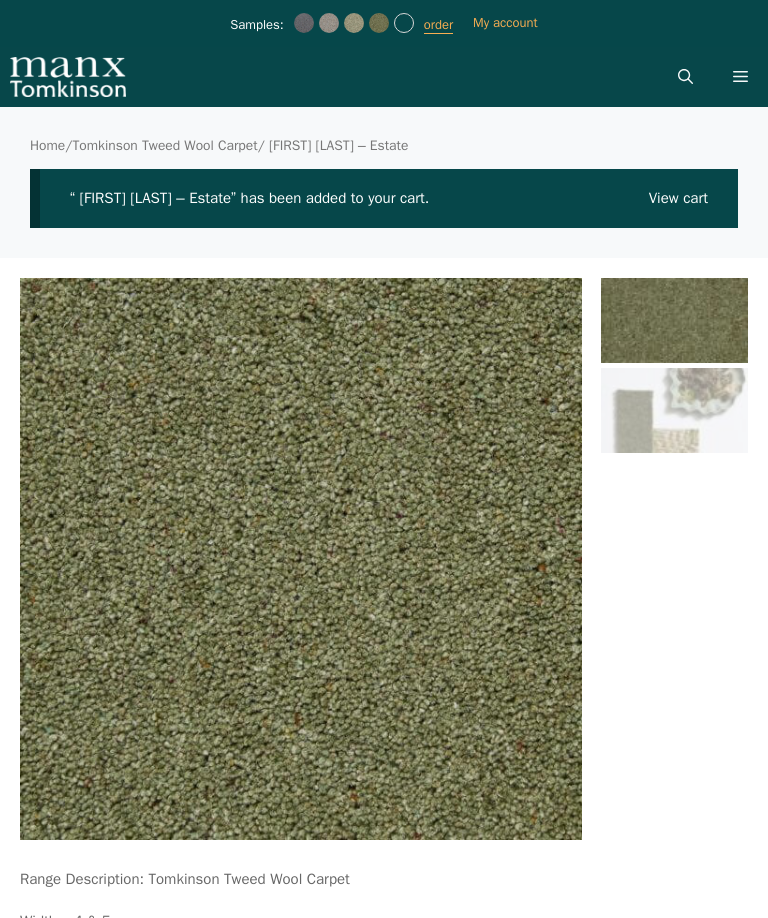 click on "View cart" at bounding box center (678, 199) 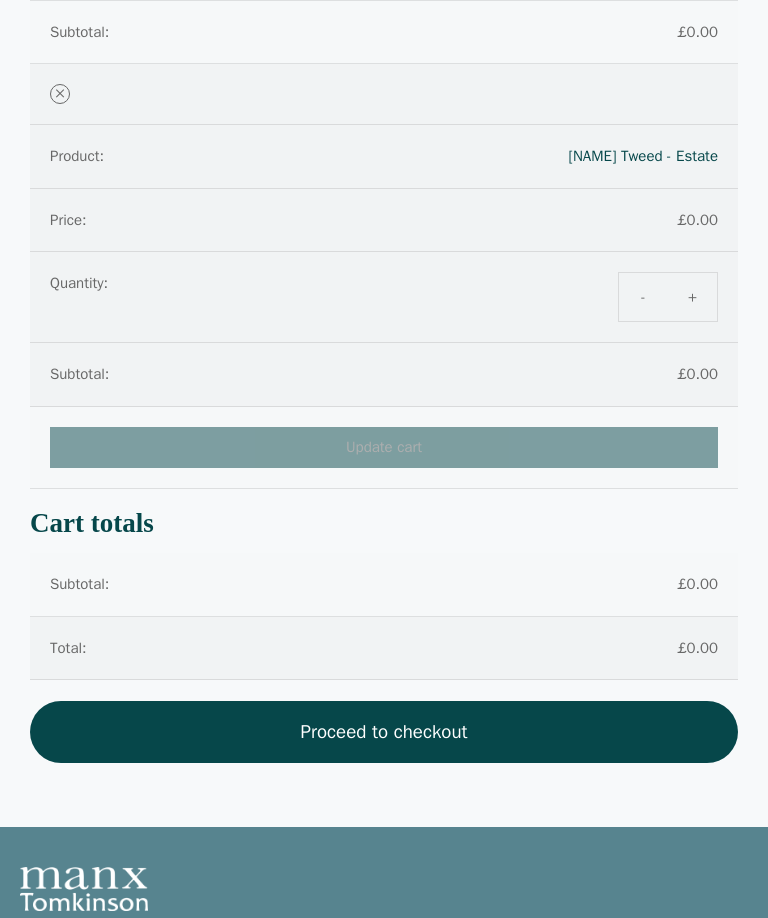scroll, scrollTop: 1166, scrollLeft: 0, axis: vertical 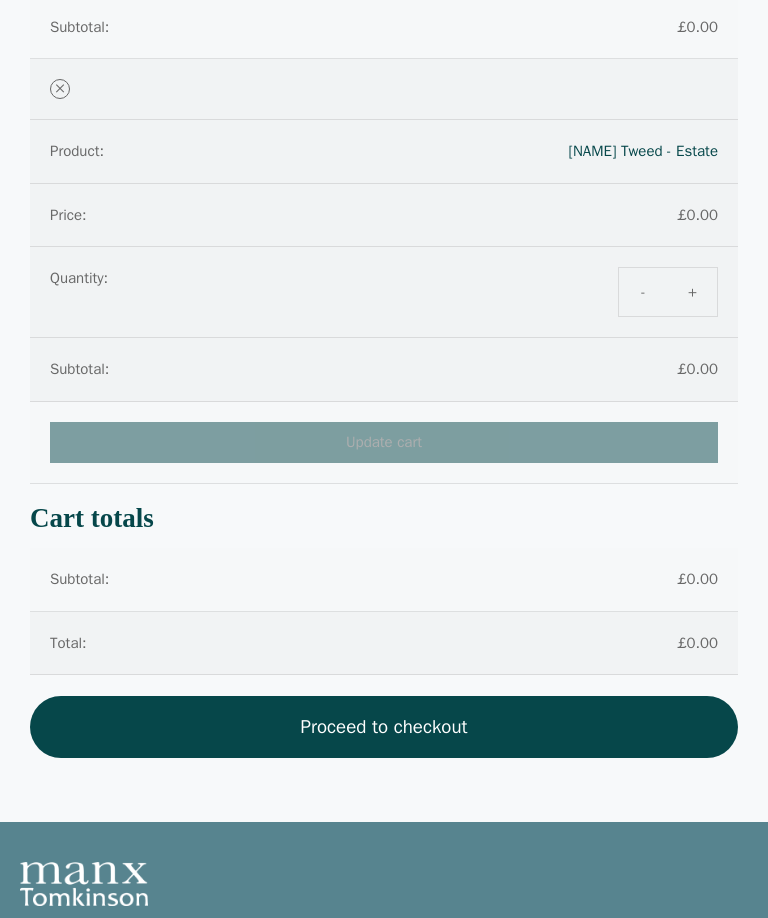 click on "Proceed to checkout" at bounding box center [384, 727] 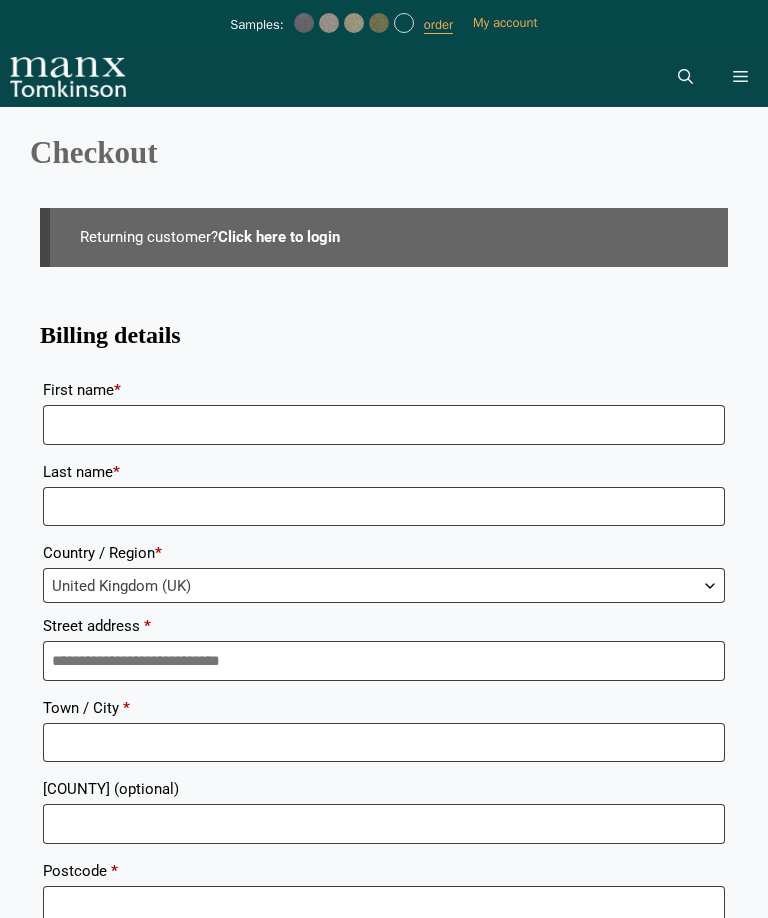 scroll, scrollTop: 0, scrollLeft: 0, axis: both 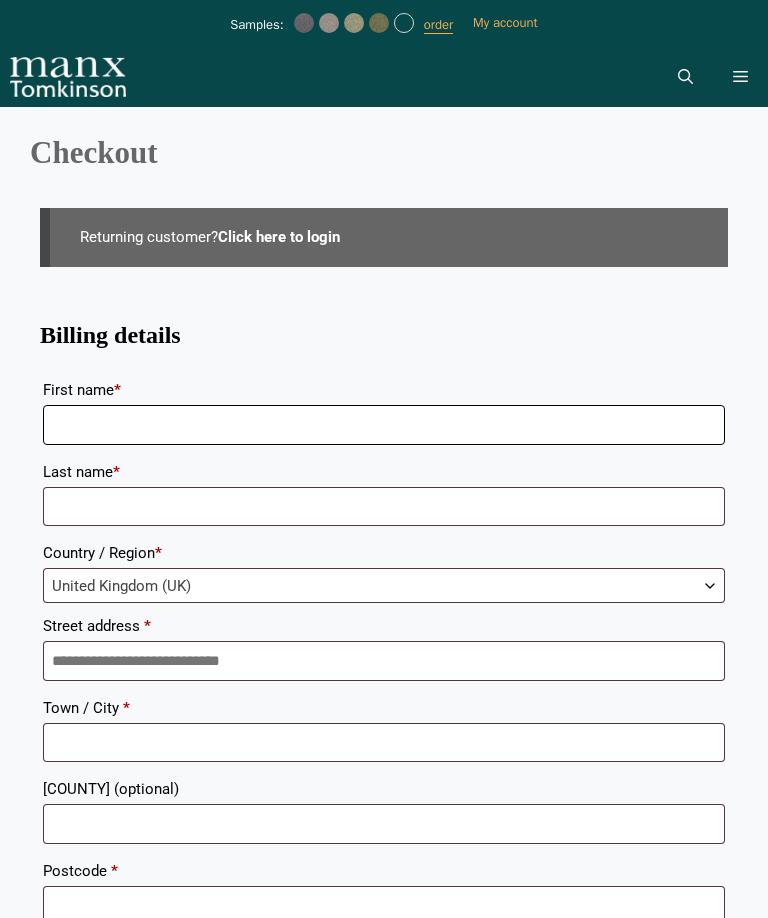 click on "[FIRST] [NAME]" at bounding box center [384, 425] 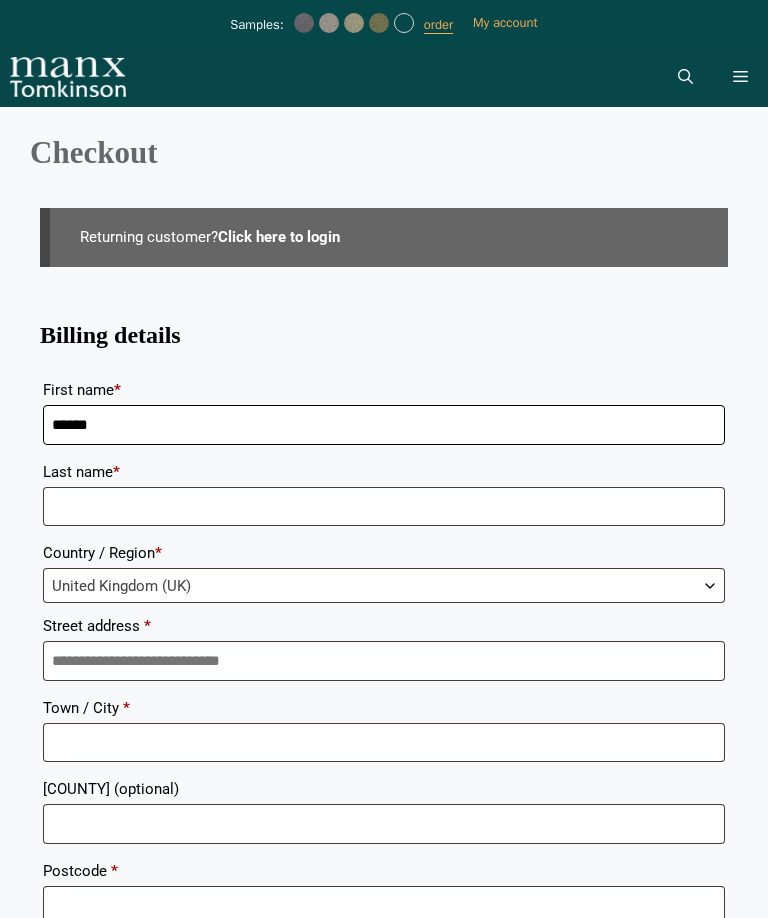 type on "******" 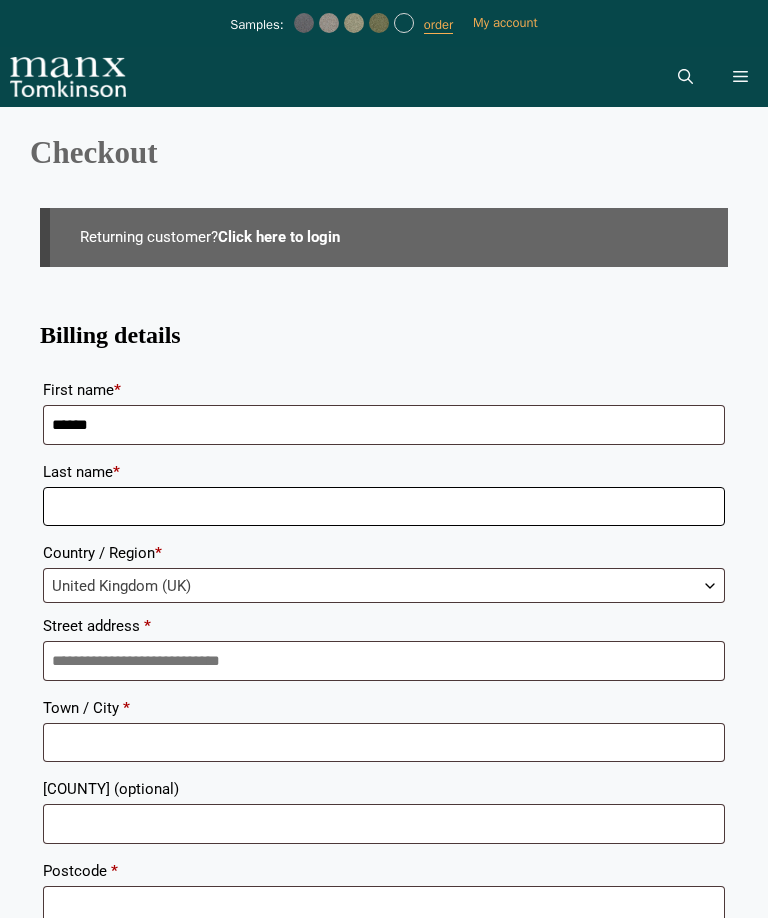 click on "Last name  *" at bounding box center [384, 507] 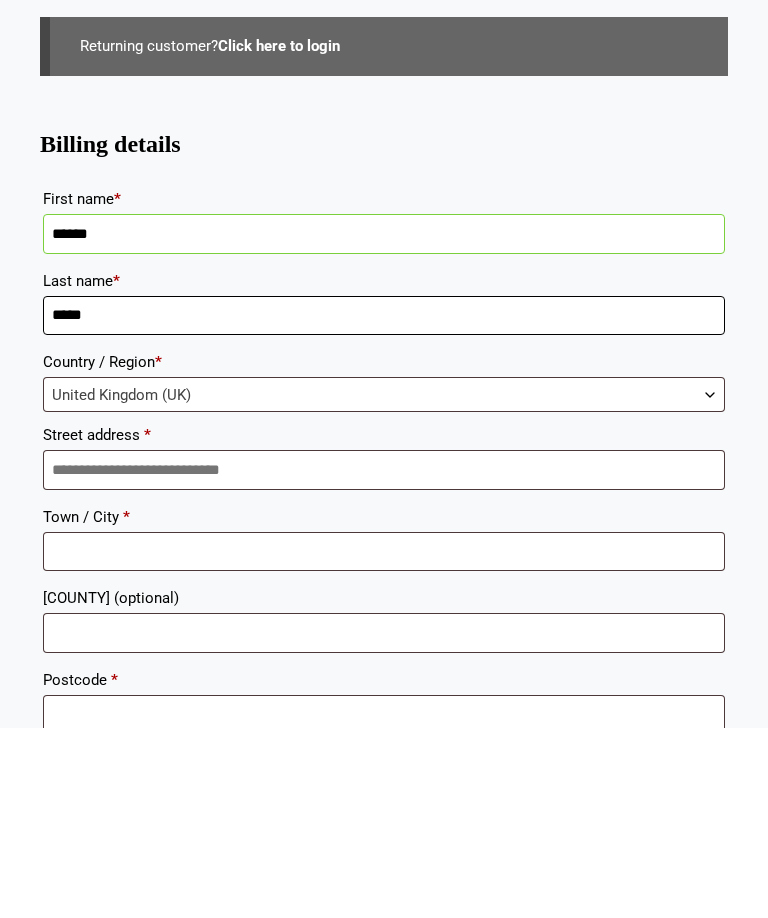 type on "*****" 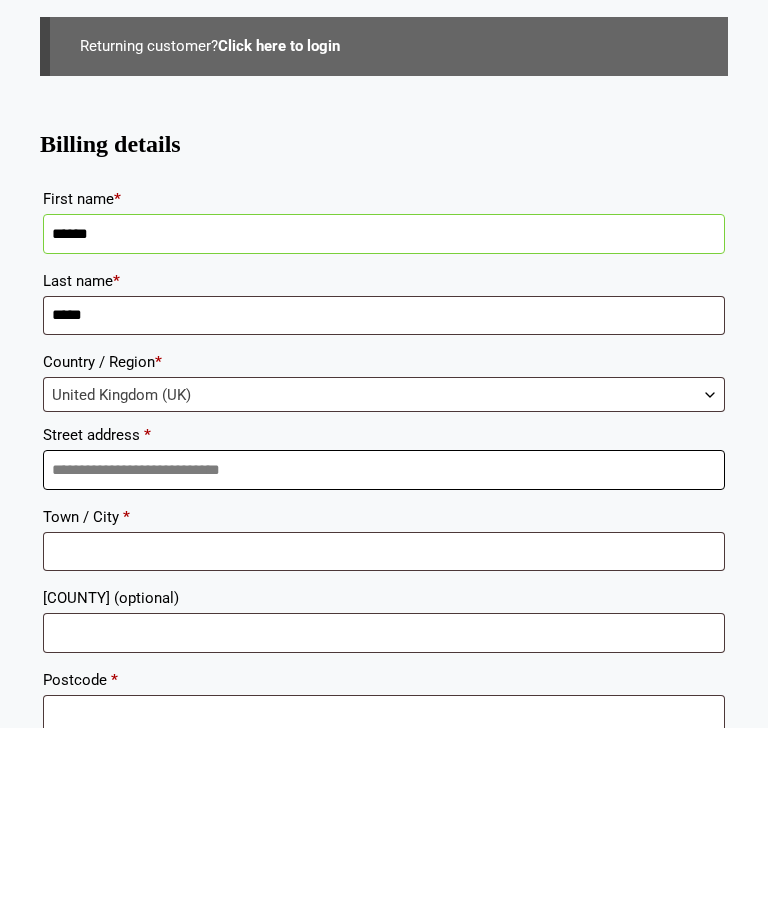 click on "Street address   *" at bounding box center (384, 661) 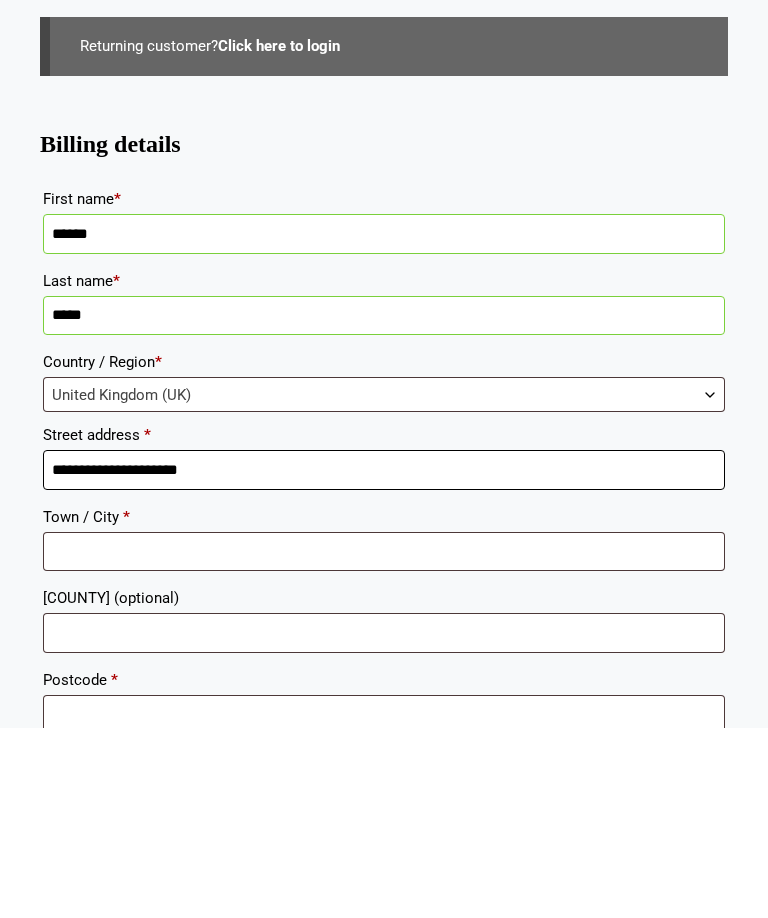 type on "**********" 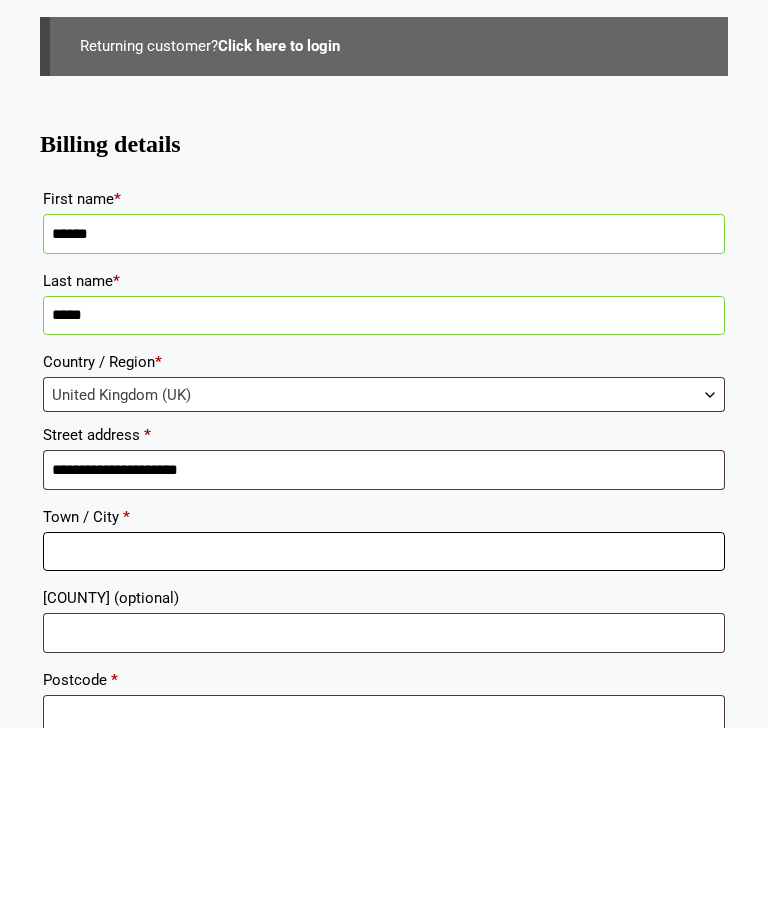 click on "Town / City   *" at bounding box center [384, 743] 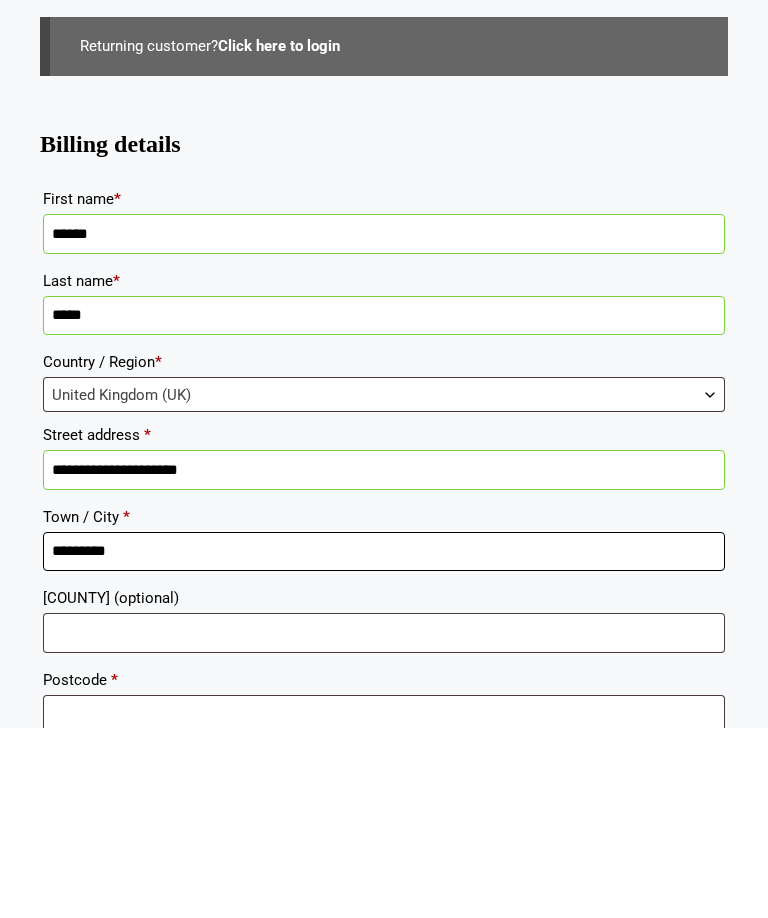 type on "*********" 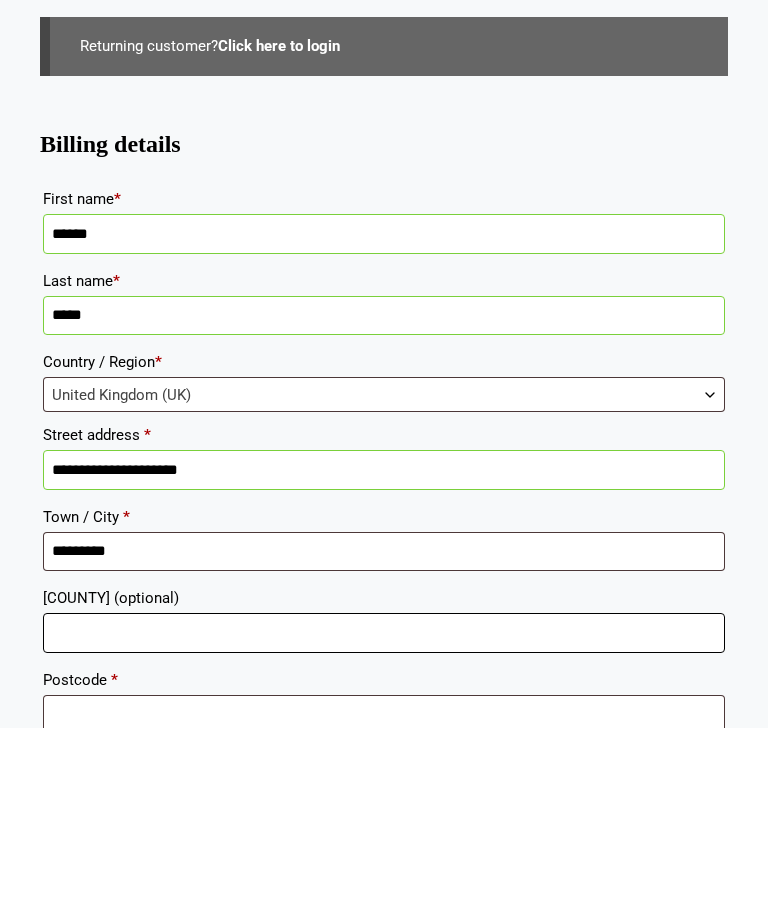 click on "County   (optional)" at bounding box center [384, 824] 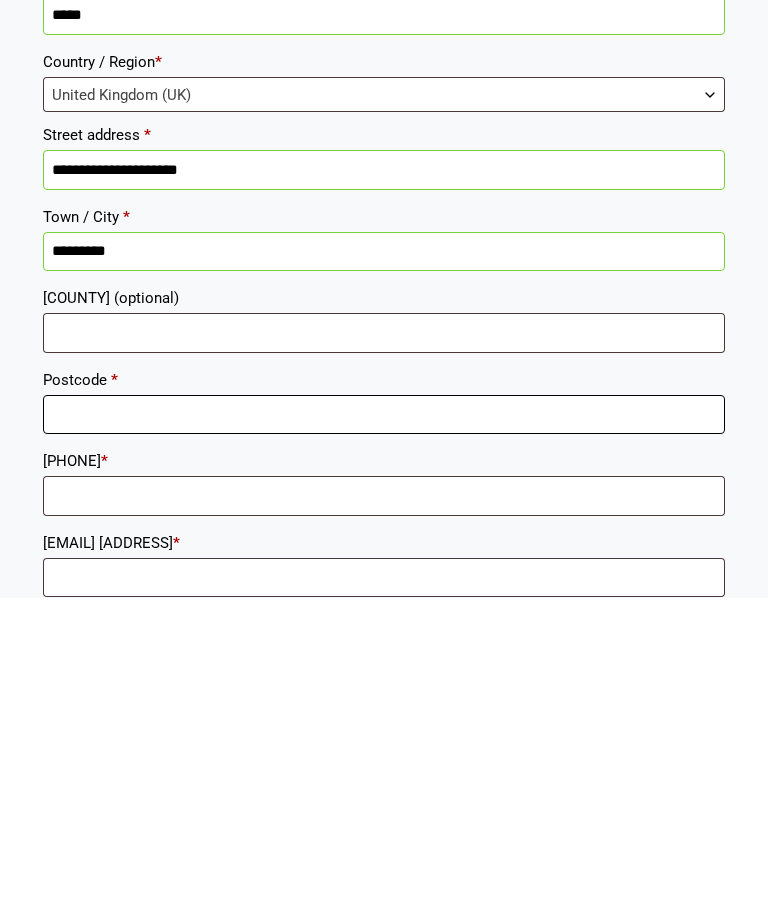 click on "Postcode   *" at bounding box center [384, 735] 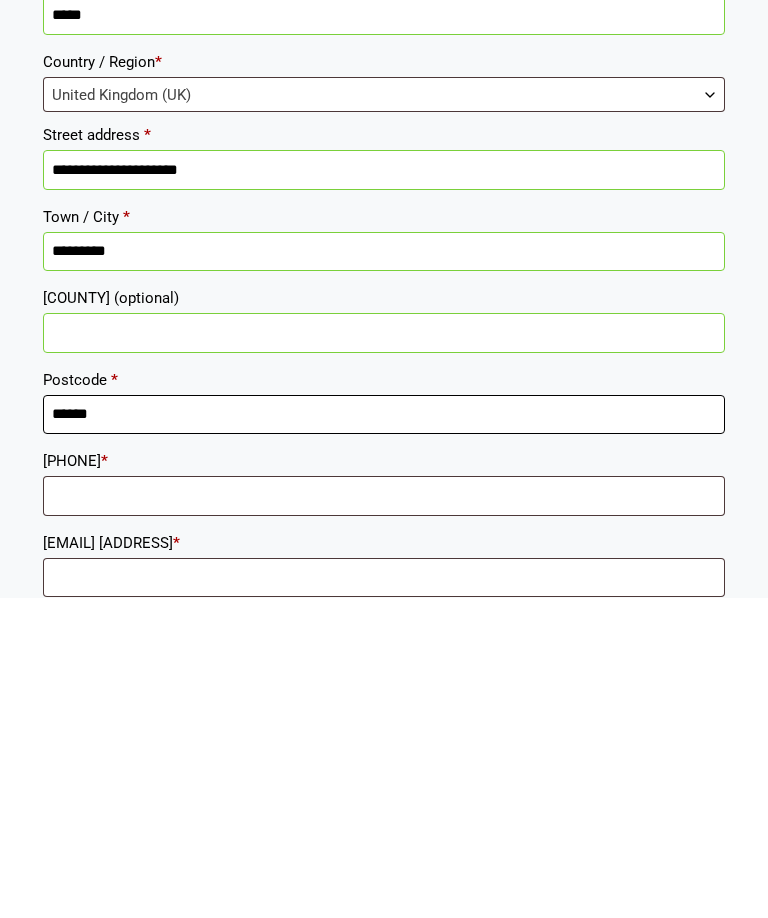 type on "******" 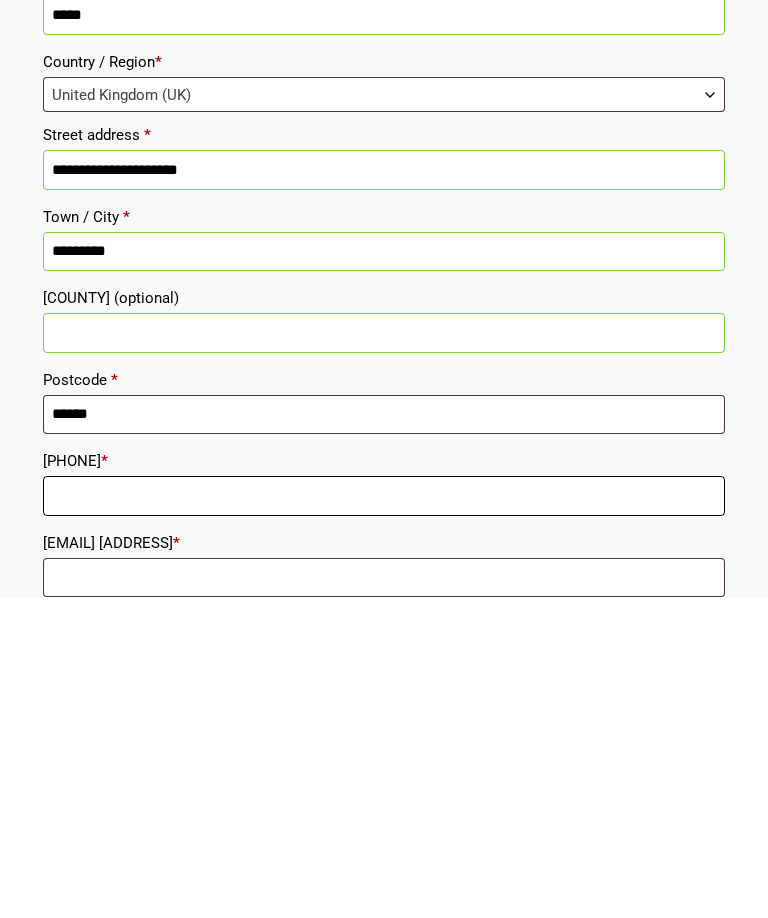 click on "Phone  *" at bounding box center [384, 816] 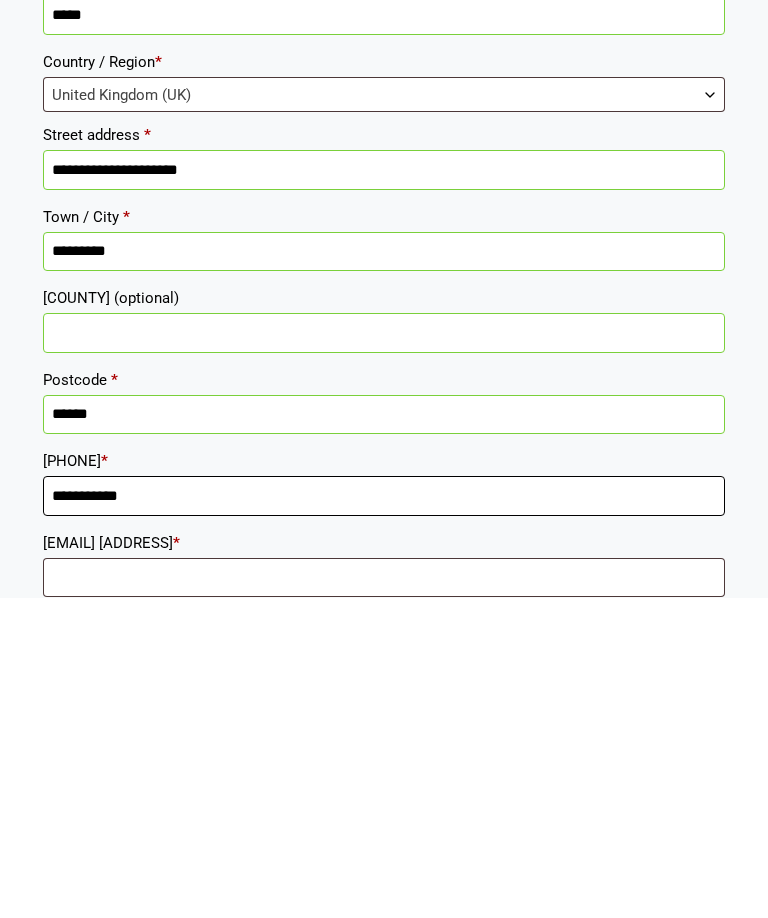 type on "**********" 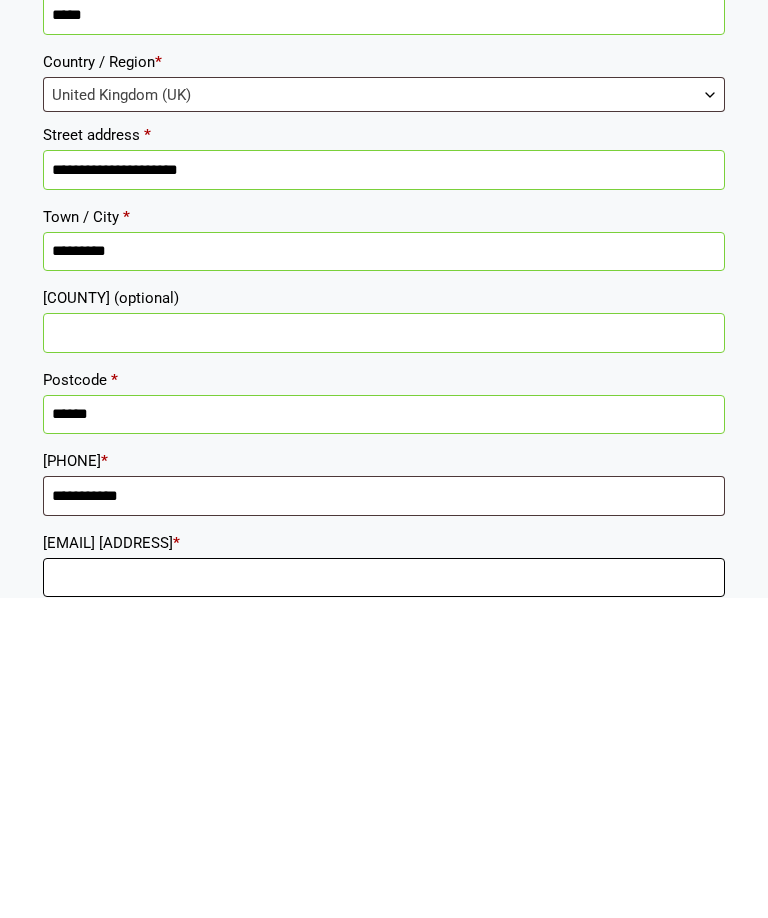 click on "Email address  *" at bounding box center [384, 898] 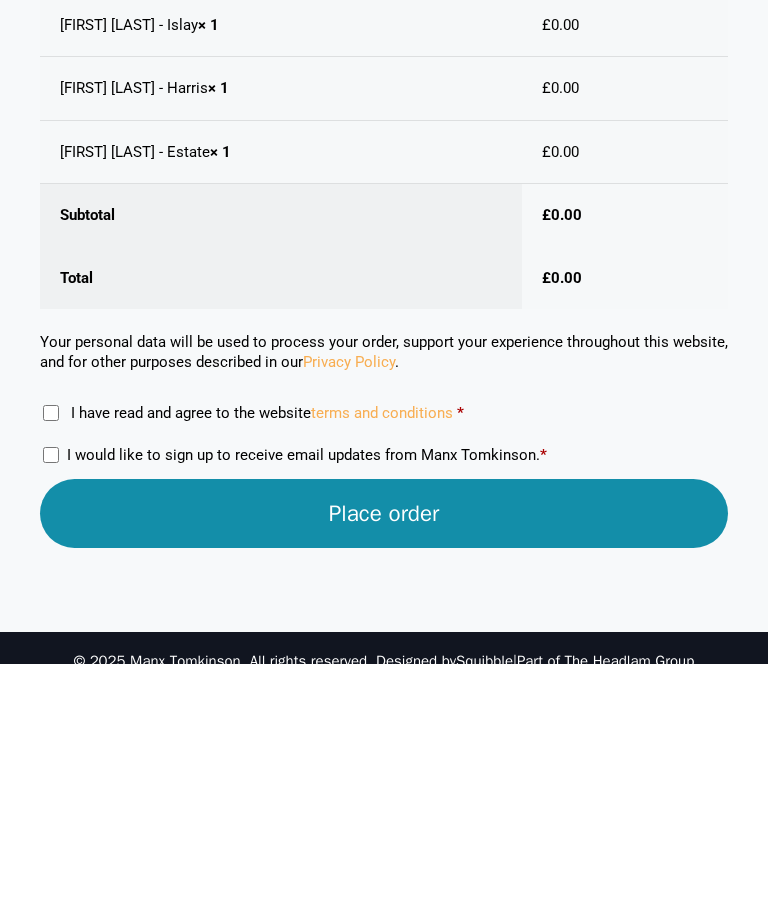 scroll, scrollTop: 1309, scrollLeft: 0, axis: vertical 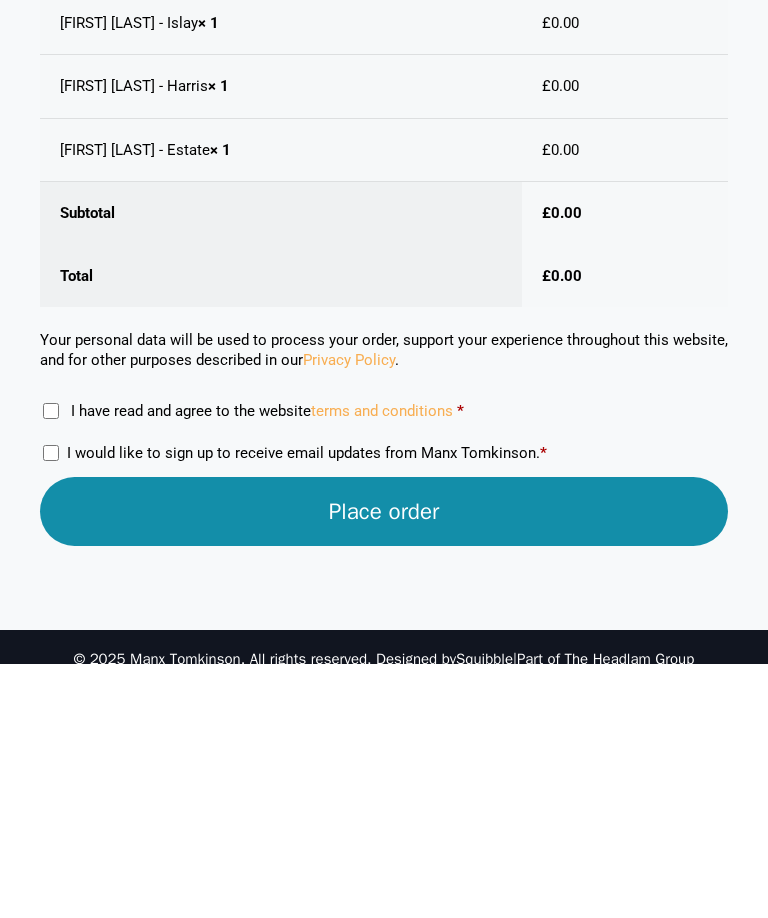 type on "**********" 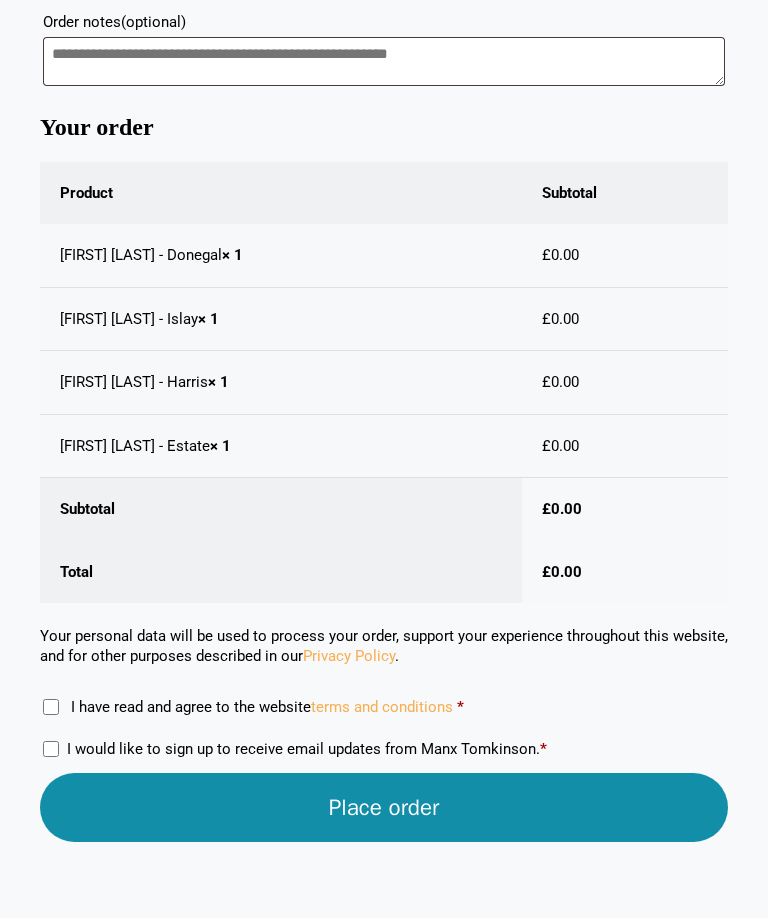 click on "Place order" at bounding box center (384, 808) 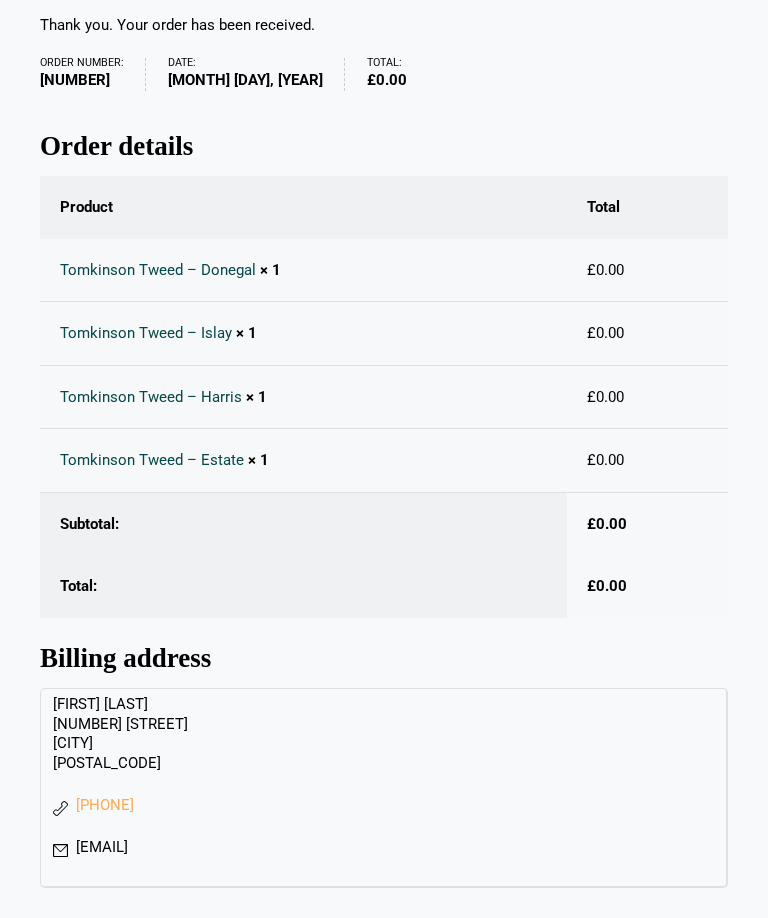 scroll, scrollTop: 215, scrollLeft: 0, axis: vertical 